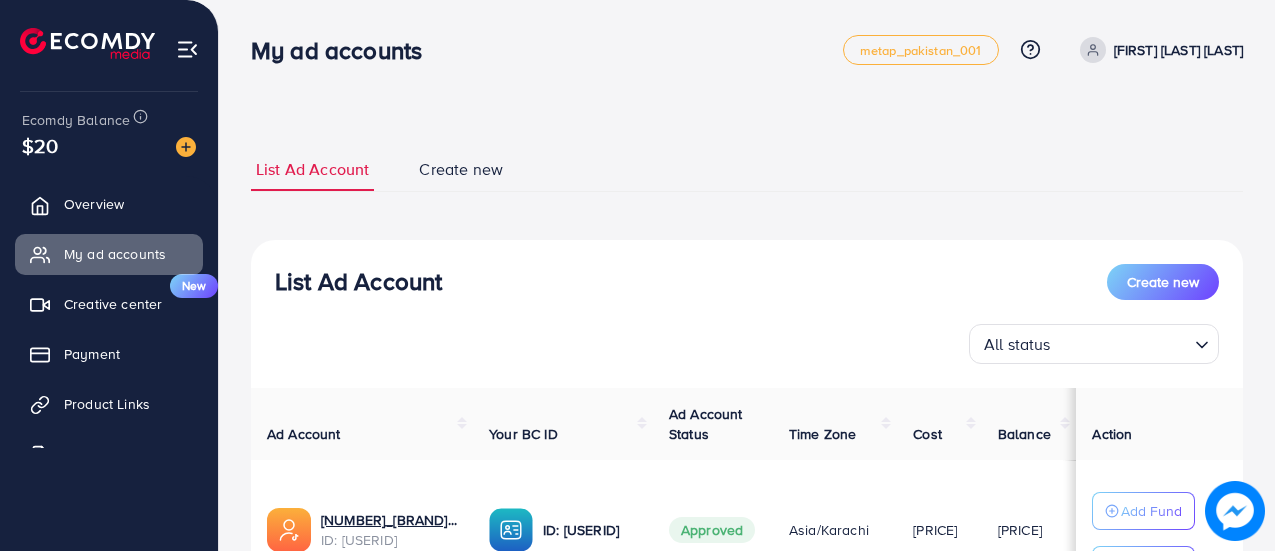 scroll, scrollTop: 192, scrollLeft: 0, axis: vertical 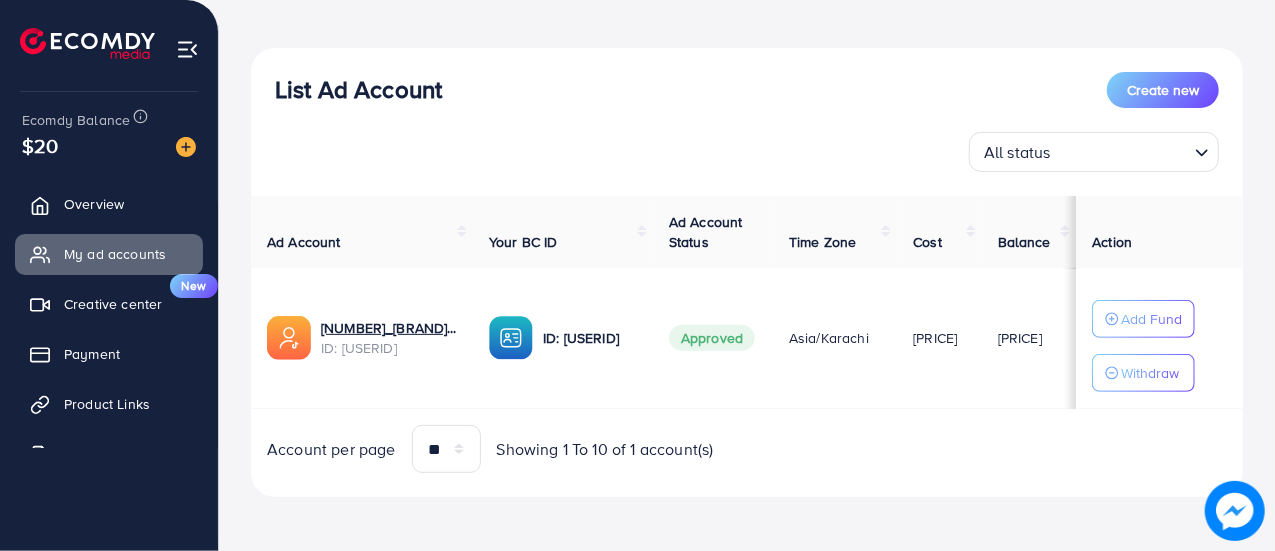 click on "Creative center  New" at bounding box center (109, 304) 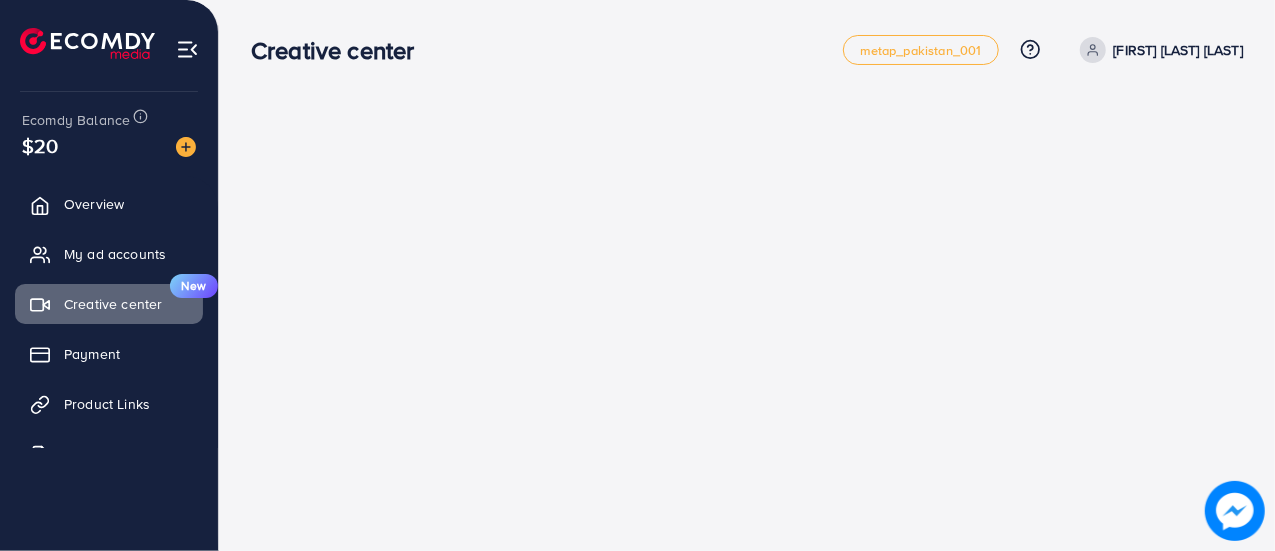 scroll, scrollTop: 0, scrollLeft: 0, axis: both 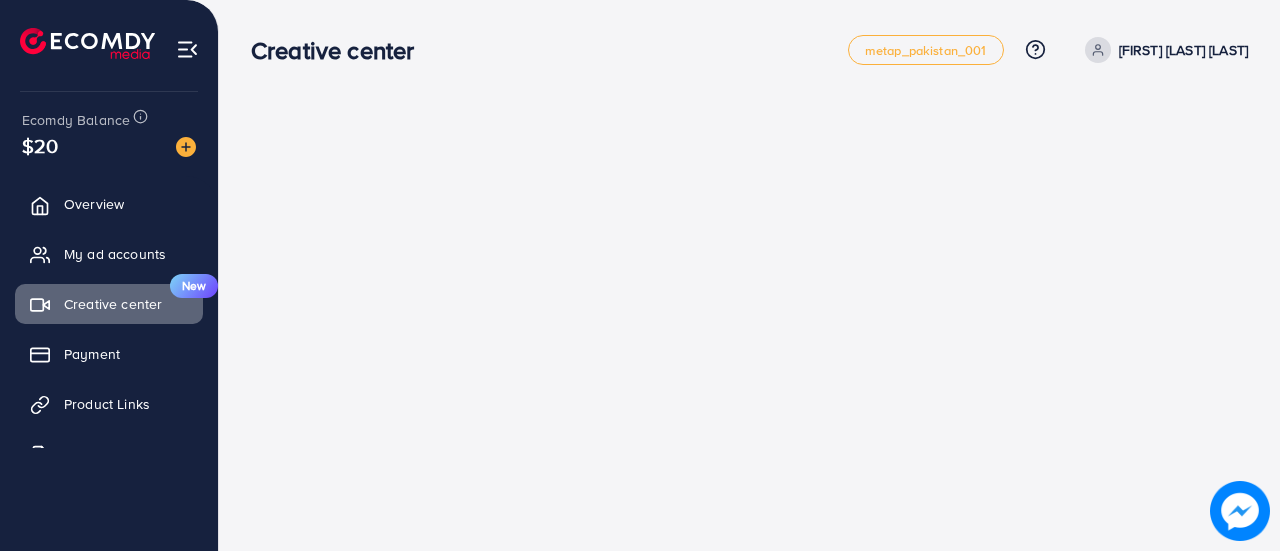 click on "Product Links" at bounding box center (107, 404) 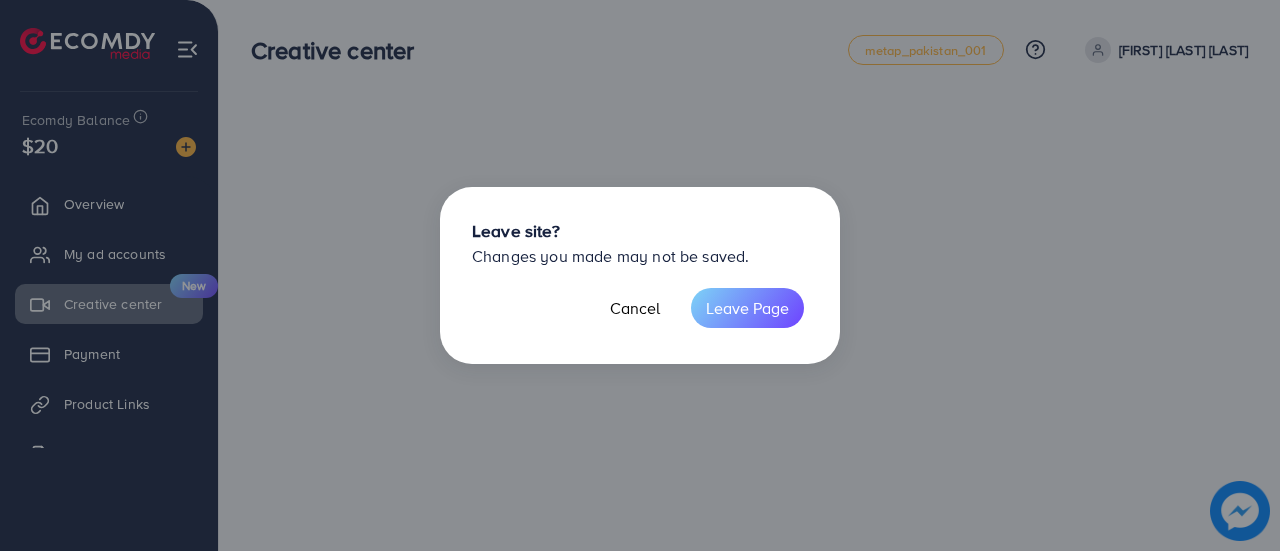 click on "Leave Page" at bounding box center [747, 308] 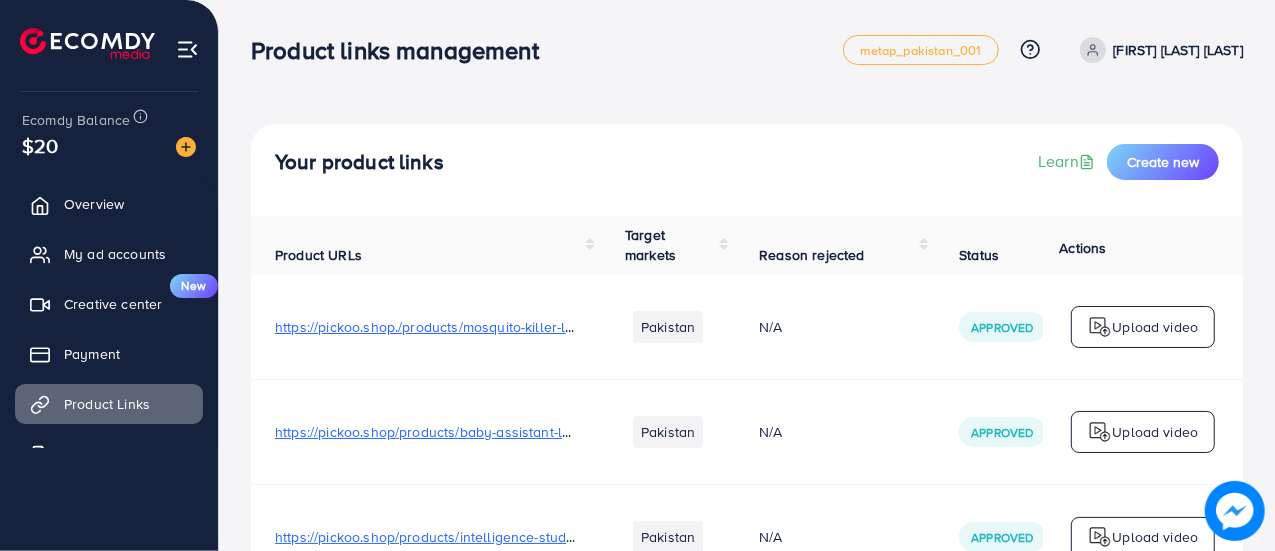 click on "Creative center" at bounding box center [113, 304] 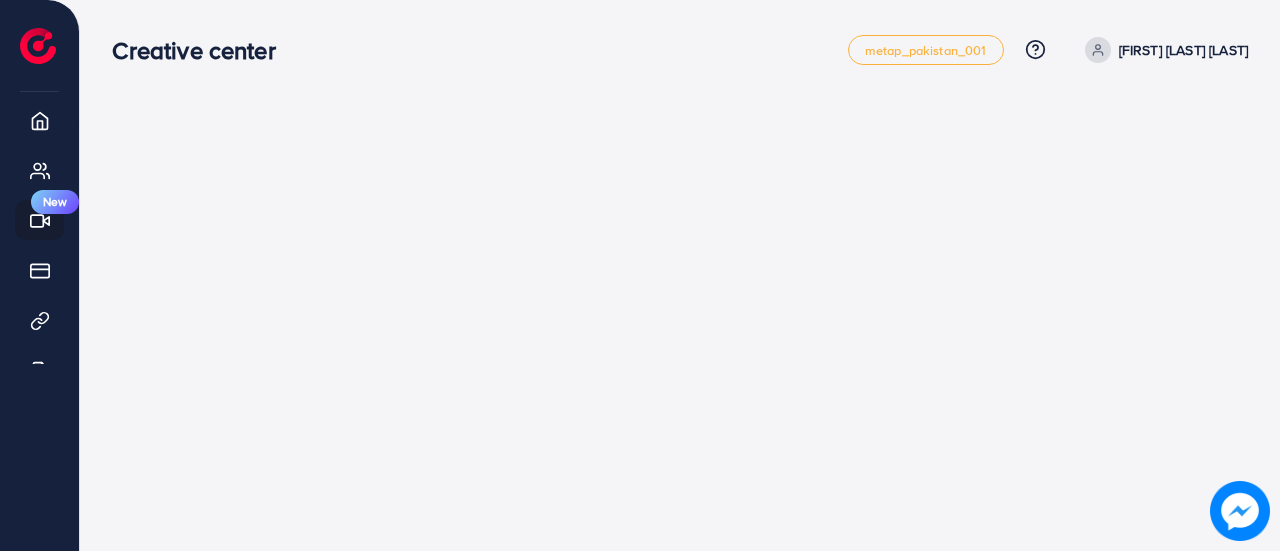 click at bounding box center [680, 275] 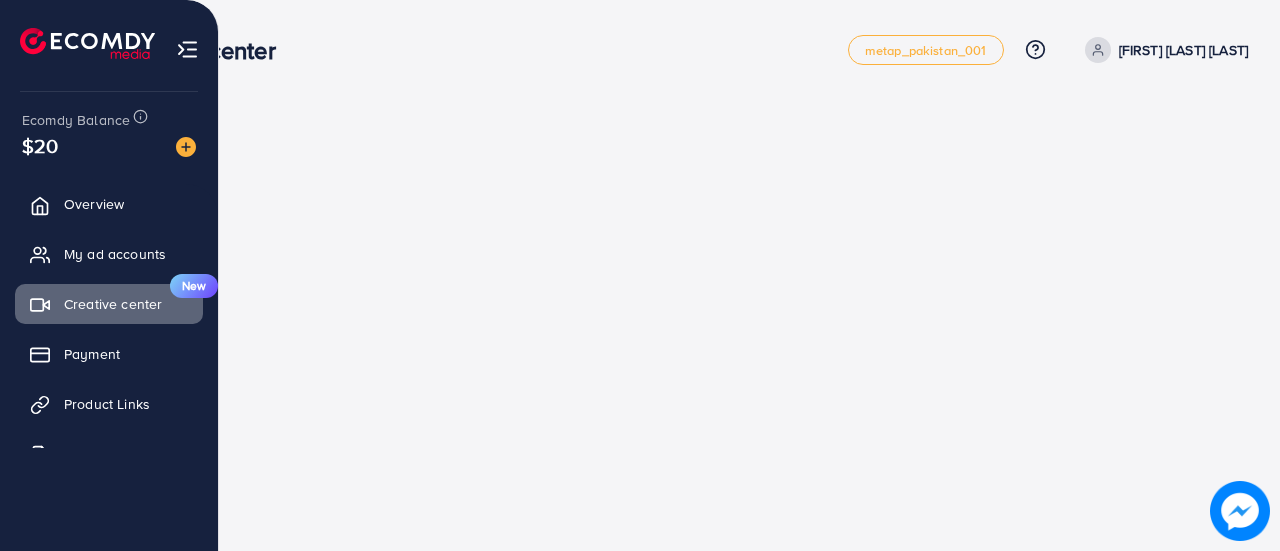 click on "Product Links" at bounding box center (107, 404) 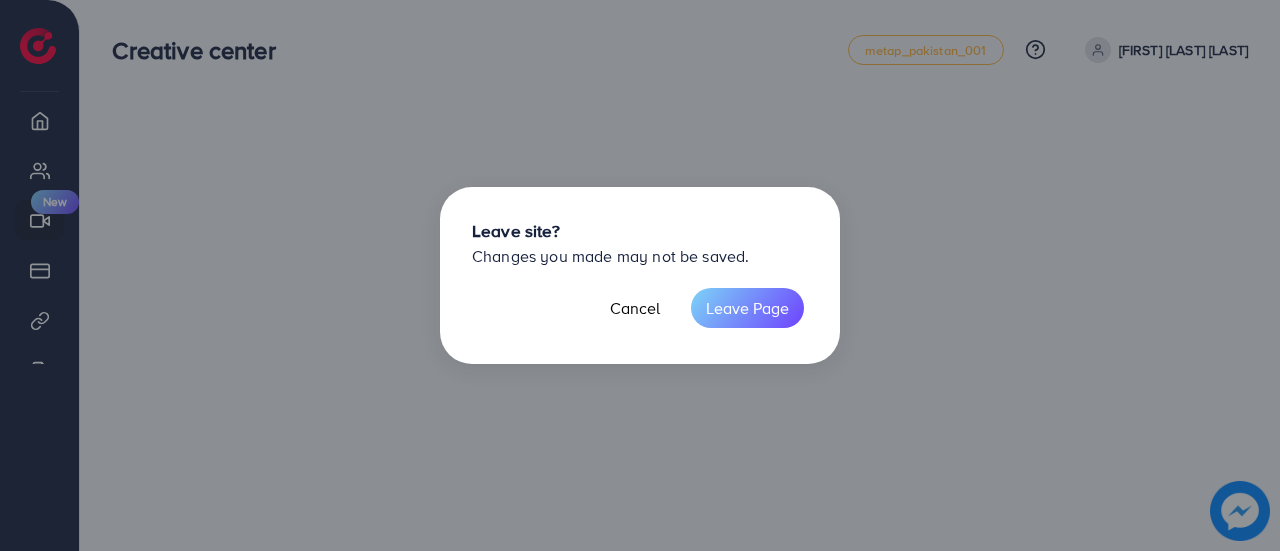 click on "Leave Page" at bounding box center (747, 308) 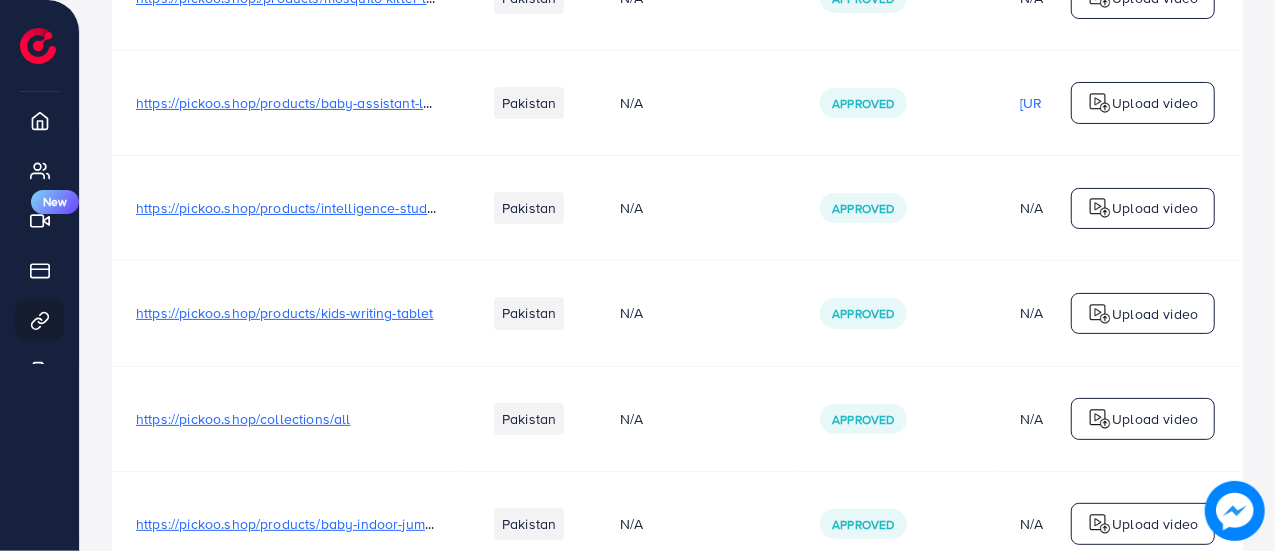 scroll, scrollTop: 0, scrollLeft: 0, axis: both 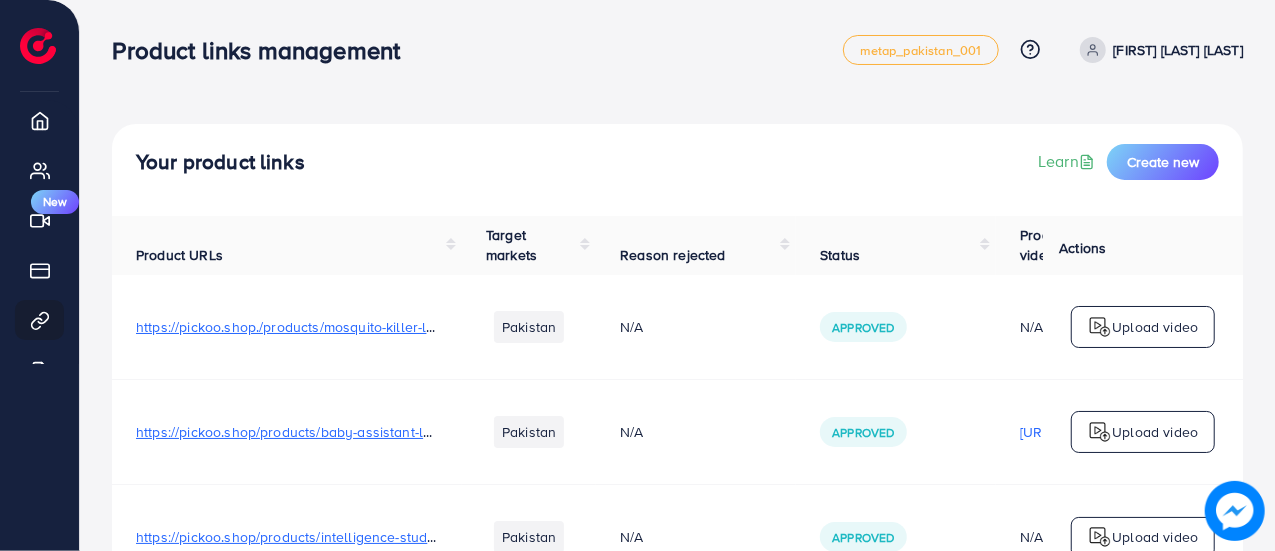 click on "Create new" at bounding box center (1163, 162) 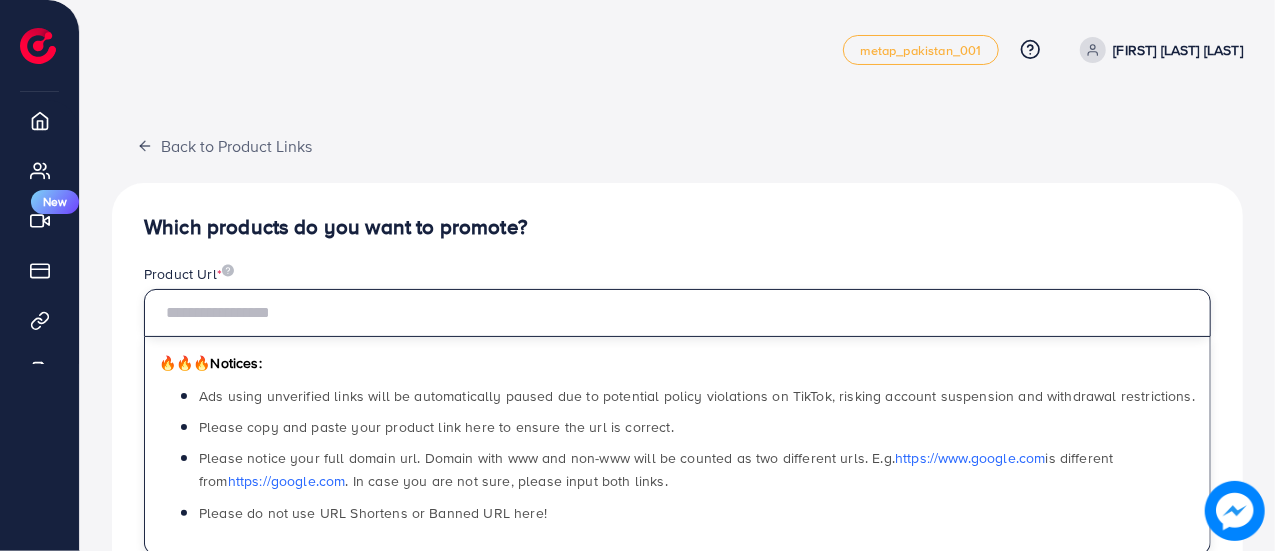 click at bounding box center (677, 313) 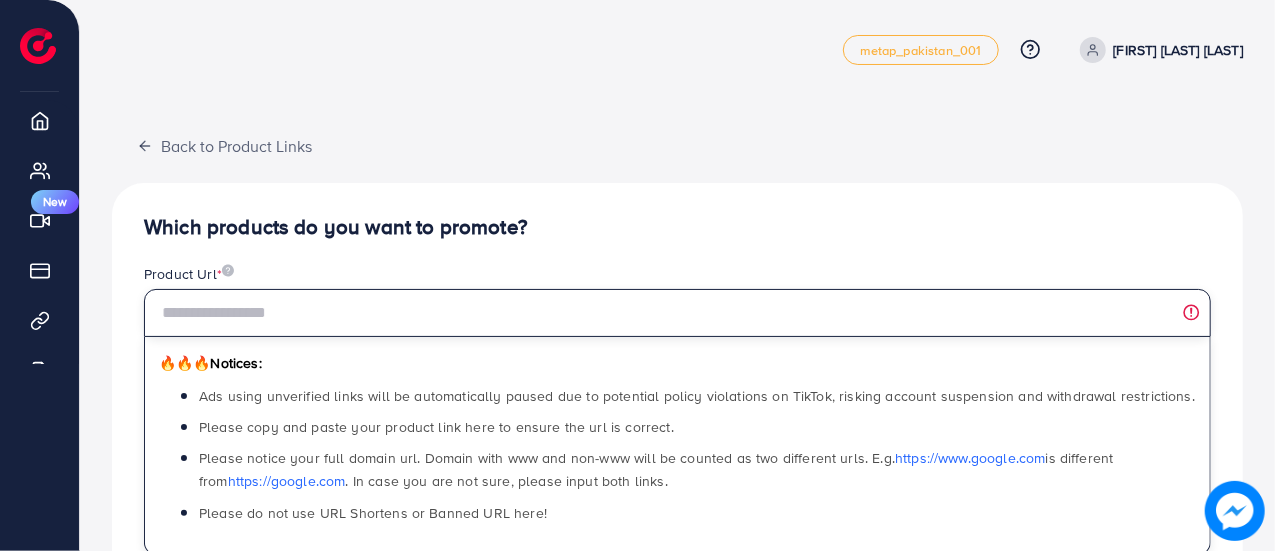 paste on "**********" 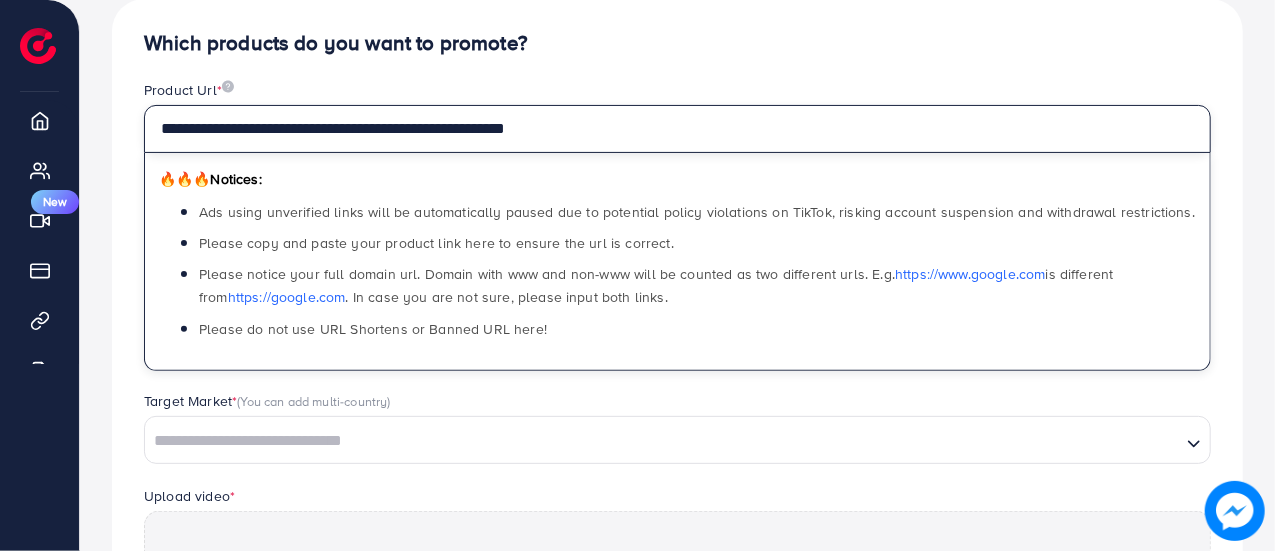 scroll, scrollTop: 351, scrollLeft: 0, axis: vertical 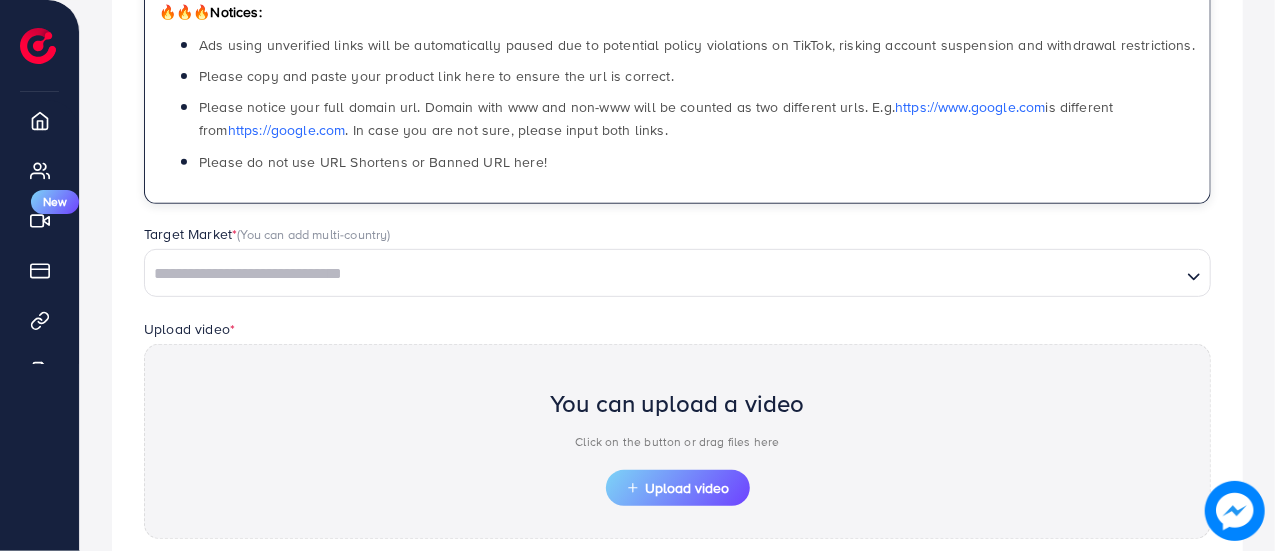 type on "**********" 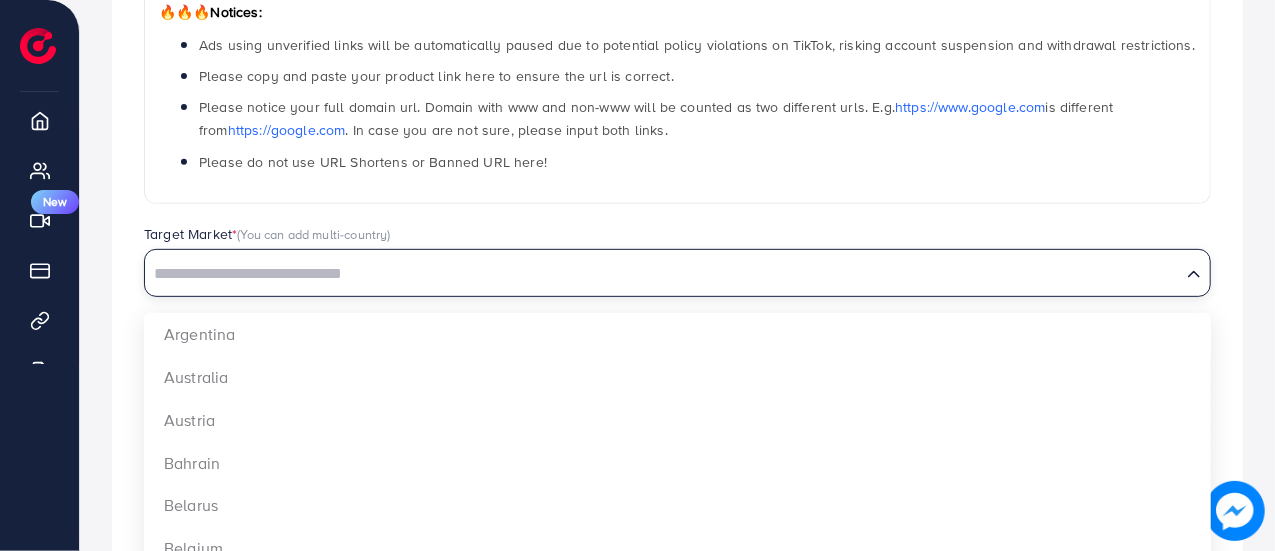 click at bounding box center [663, 274] 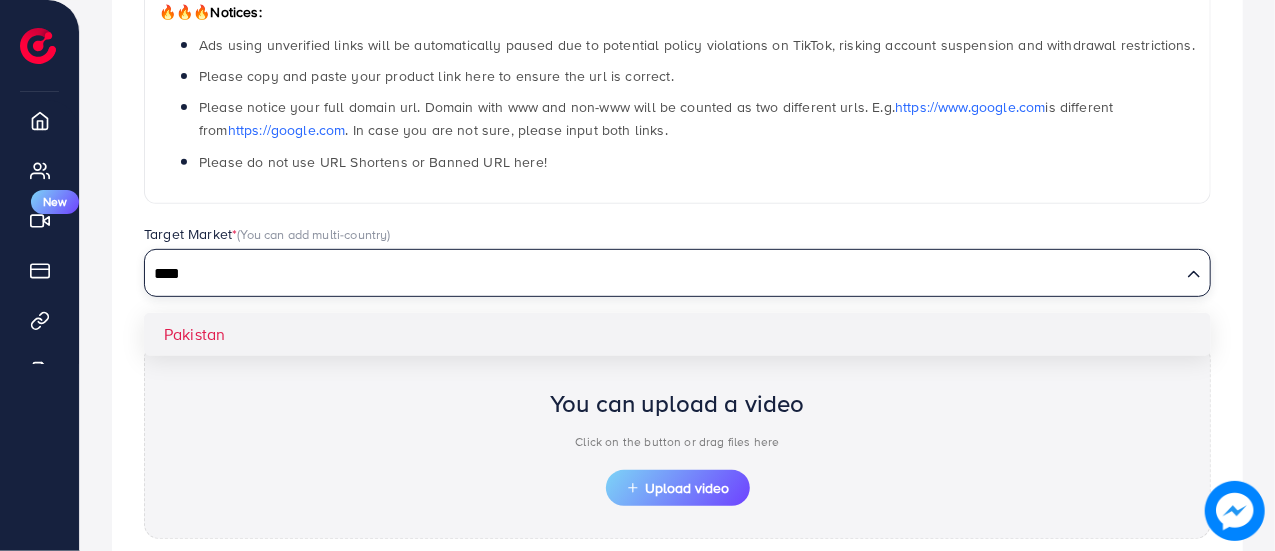 type on "****" 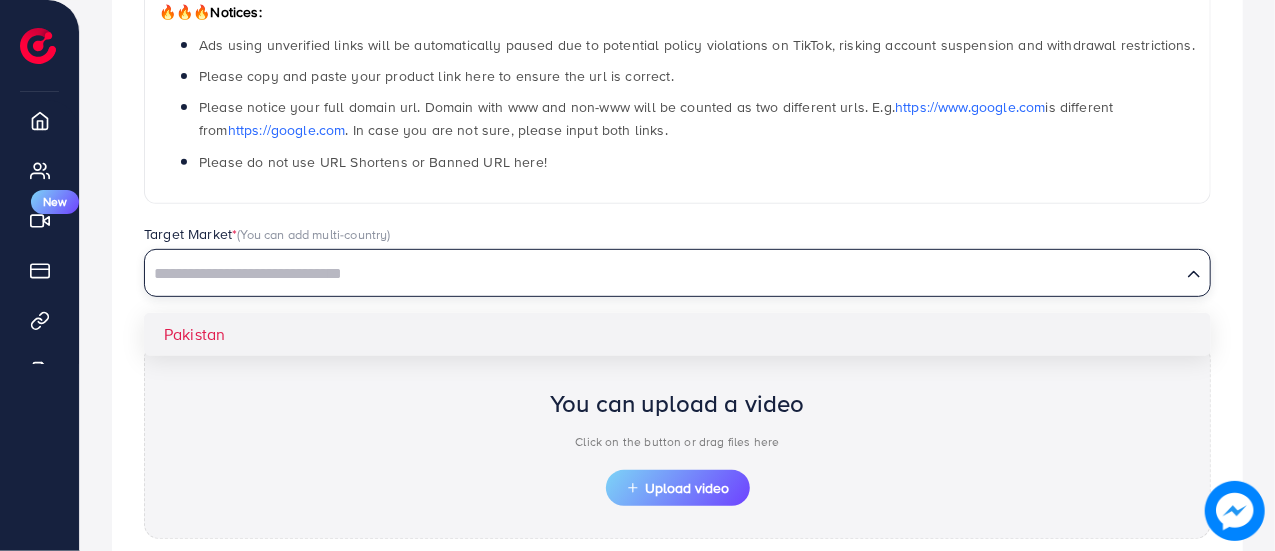 click on "**********" at bounding box center (677, 275) 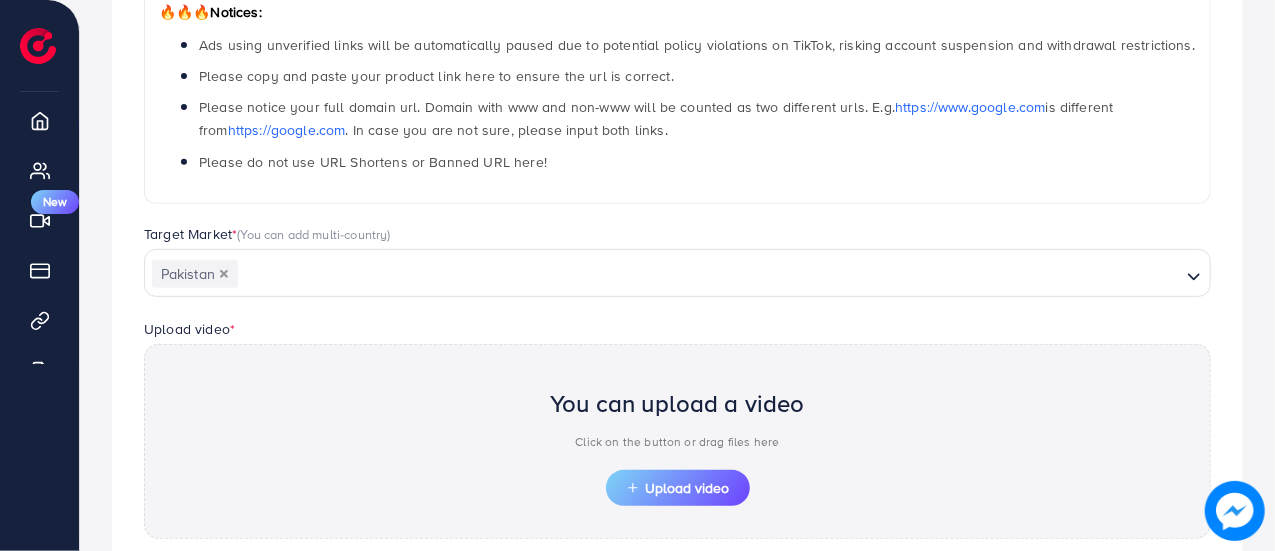 click on "Upload video" at bounding box center (678, 488) 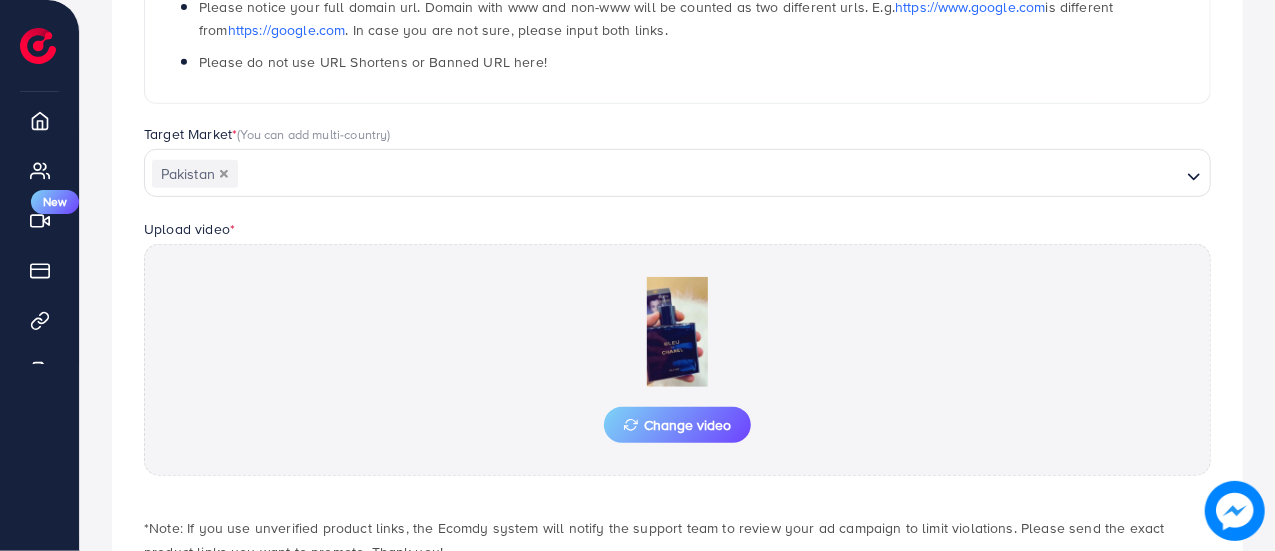 scroll, scrollTop: 584, scrollLeft: 0, axis: vertical 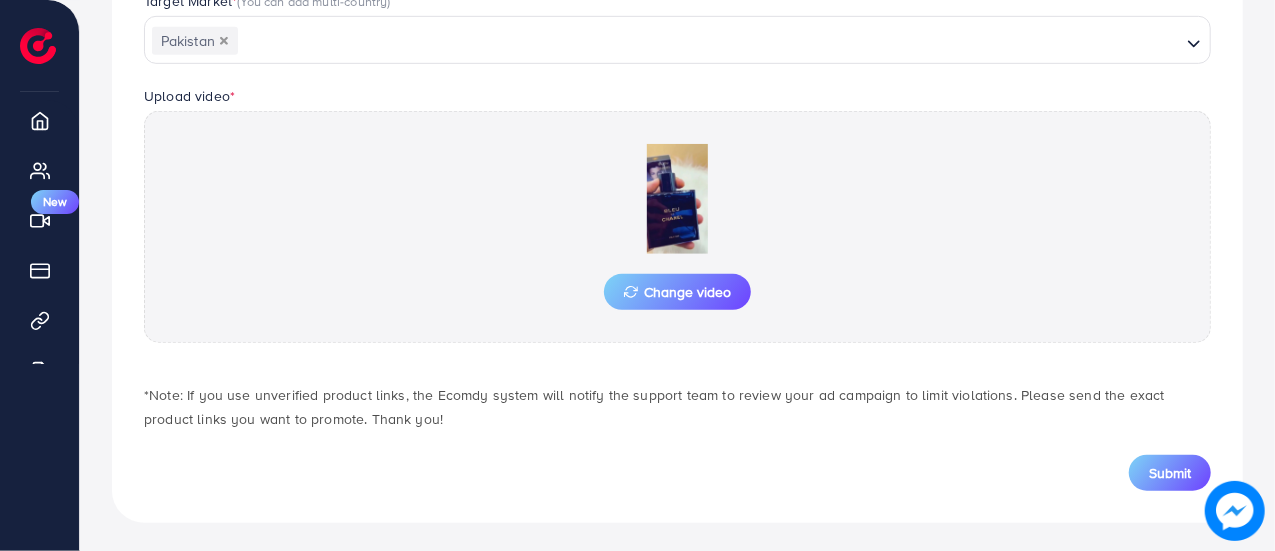 click on "Submit" at bounding box center (1170, 473) 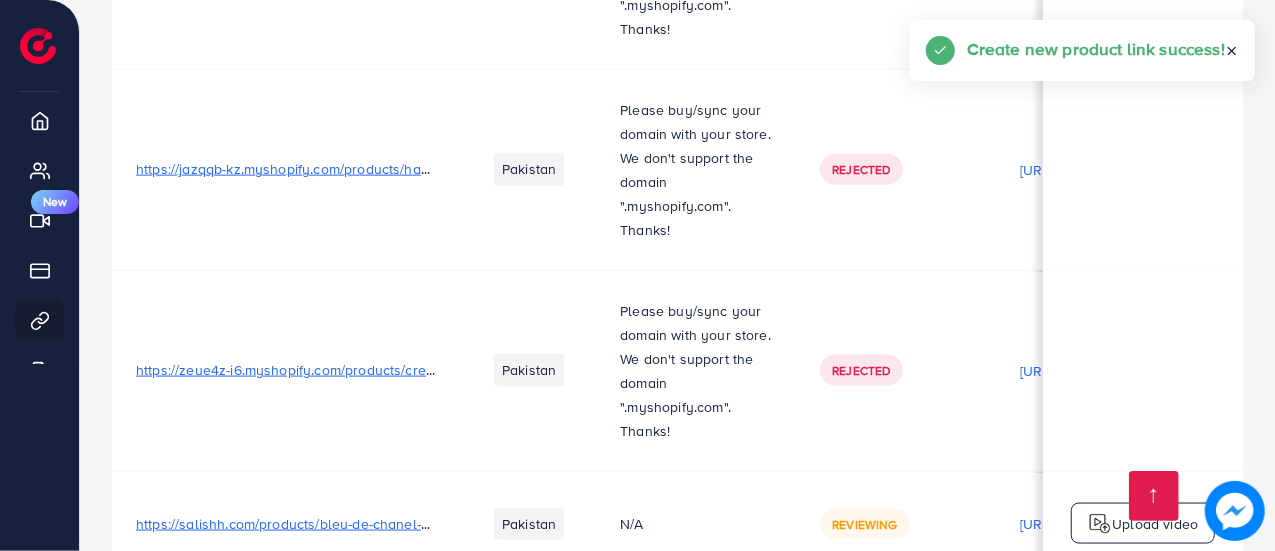 scroll, scrollTop: 1574, scrollLeft: 0, axis: vertical 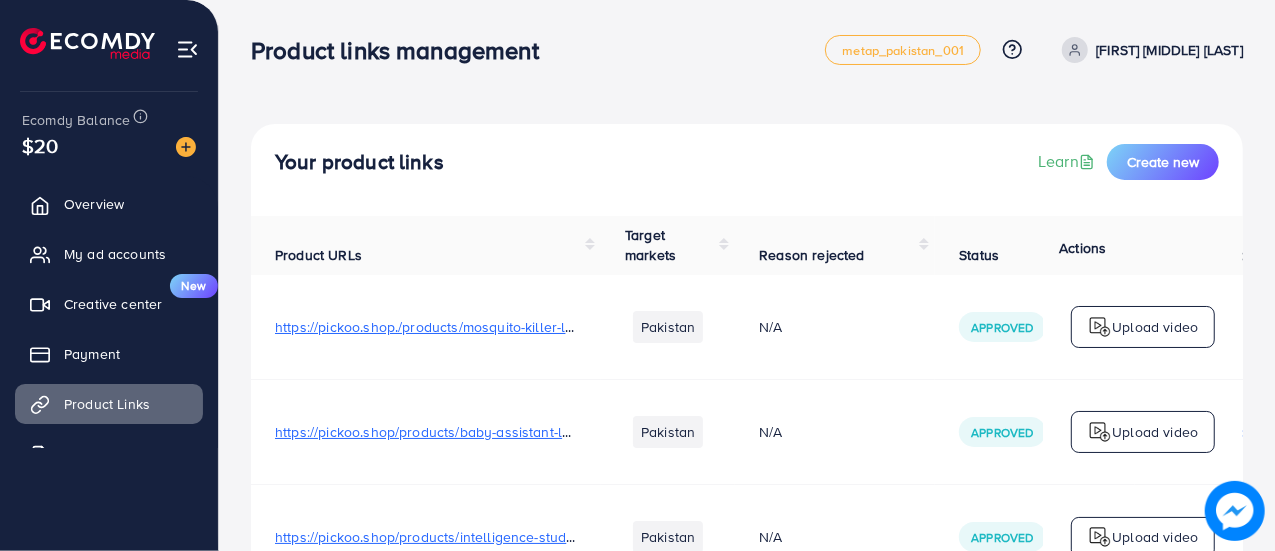click on "Your product links   Learn   Create new" at bounding box center [747, 170] 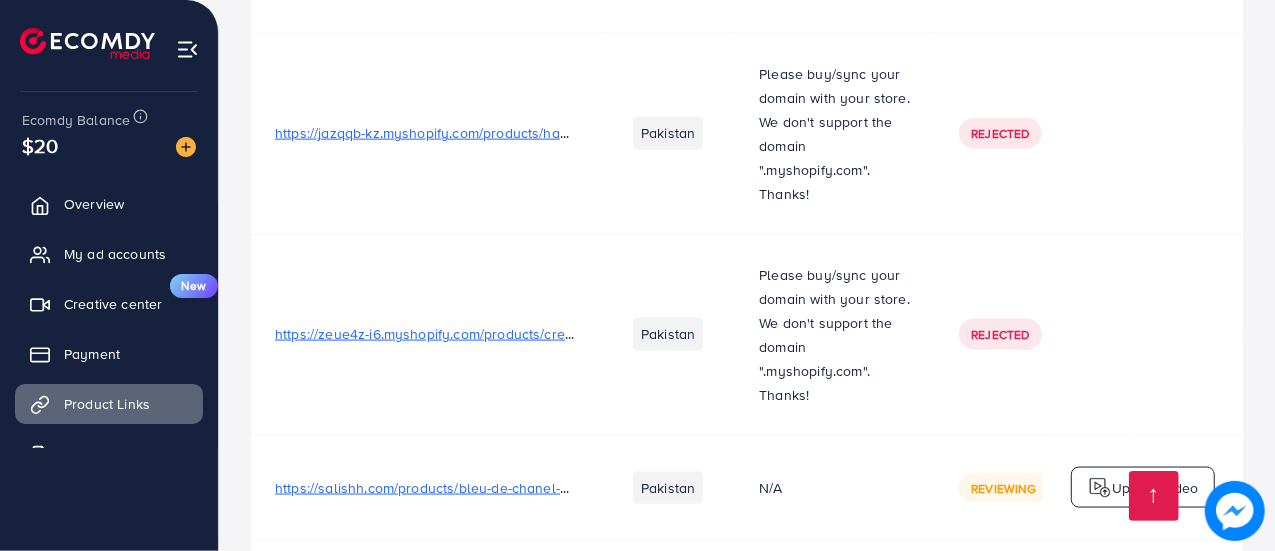 scroll, scrollTop: 1574, scrollLeft: 0, axis: vertical 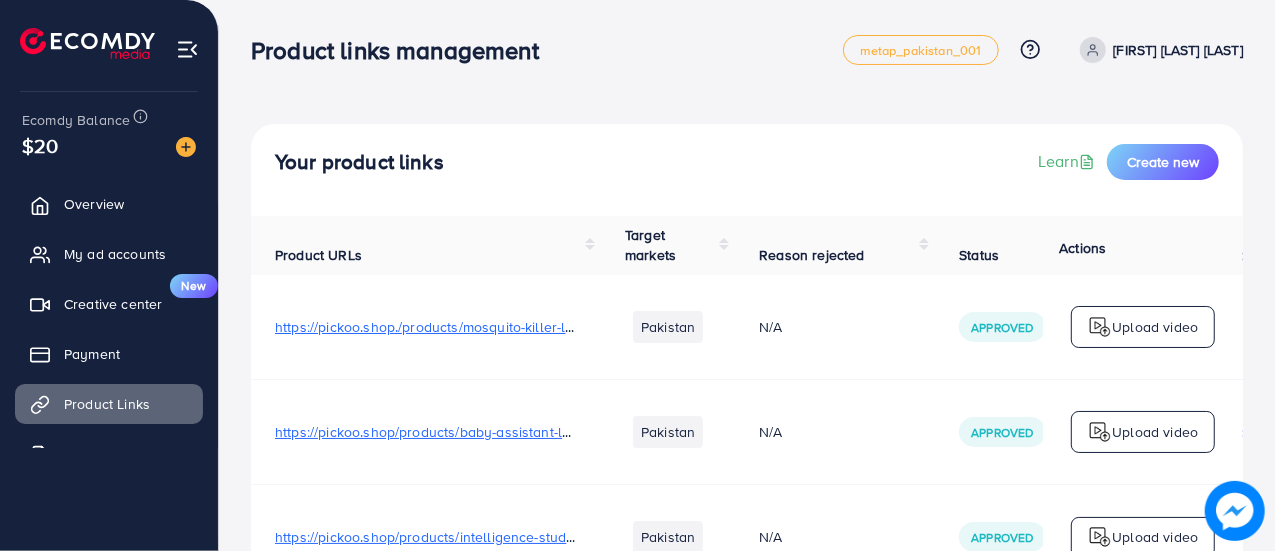 drag, startPoint x: 274, startPoint y: 158, endPoint x: 492, endPoint y: 173, distance: 218.51544 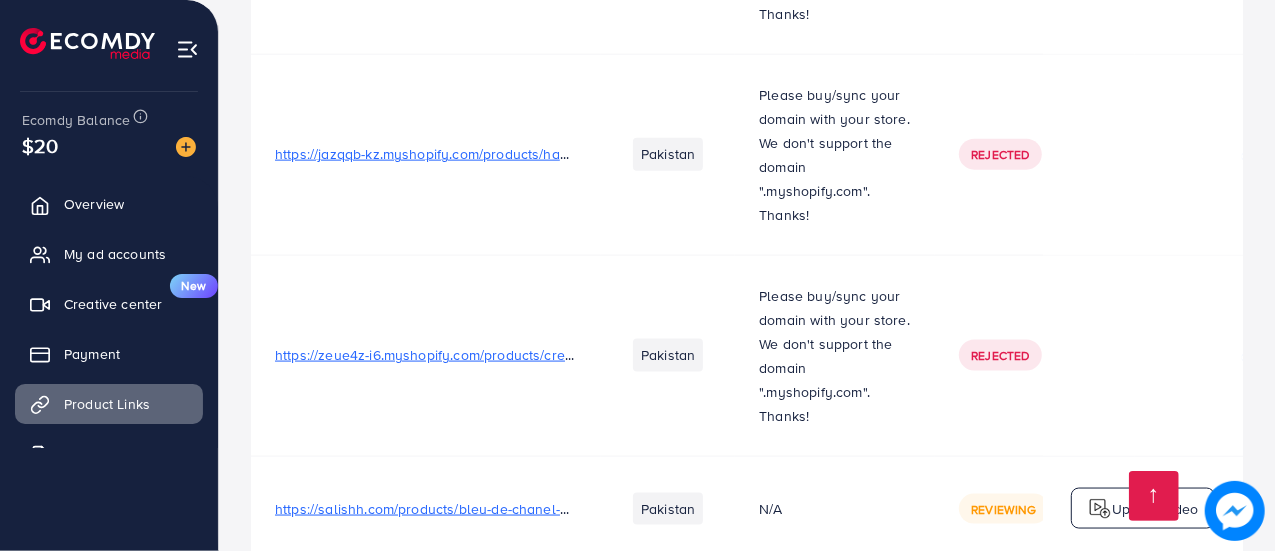 scroll, scrollTop: 1574, scrollLeft: 0, axis: vertical 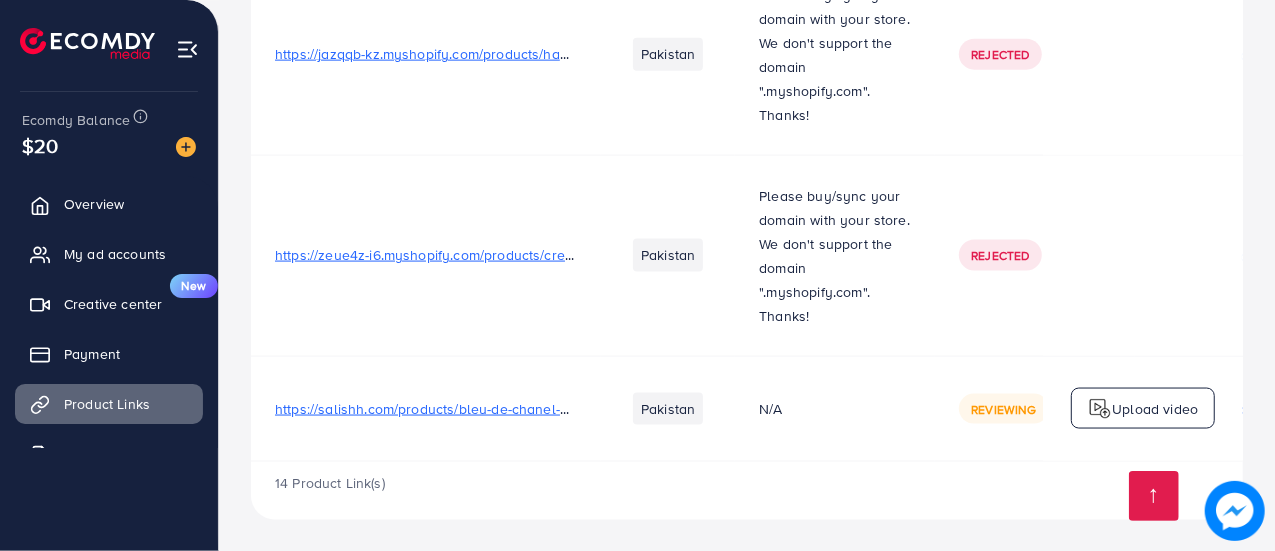 click on "https://salishh.com/products/bleu-de-chanel-men-edp-100ml" at bounding box center (467, 409) 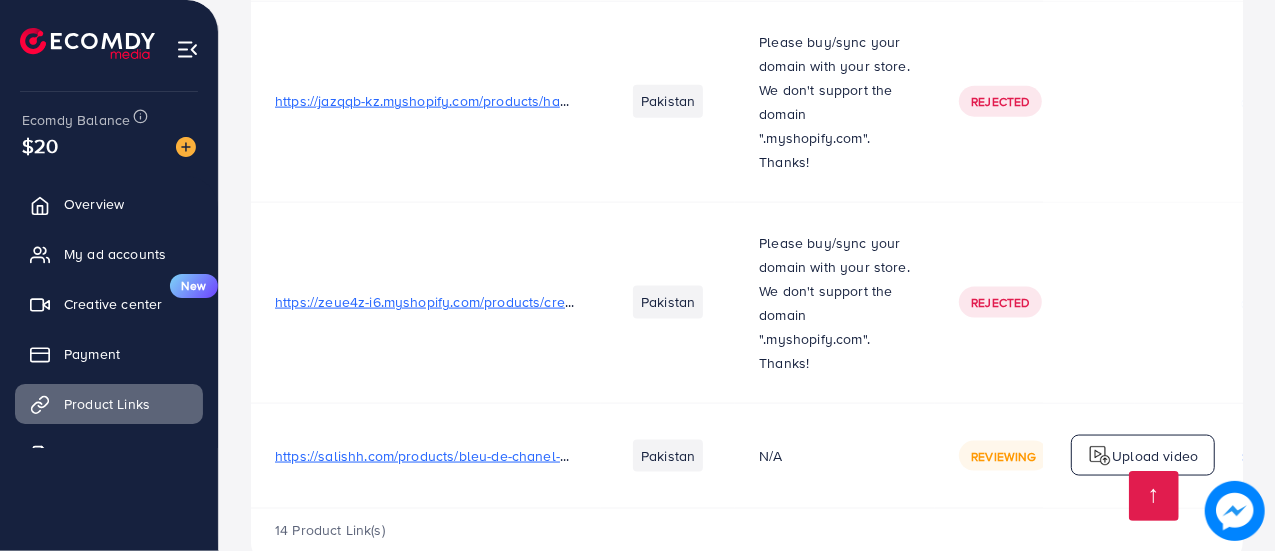 scroll, scrollTop: 1574, scrollLeft: 0, axis: vertical 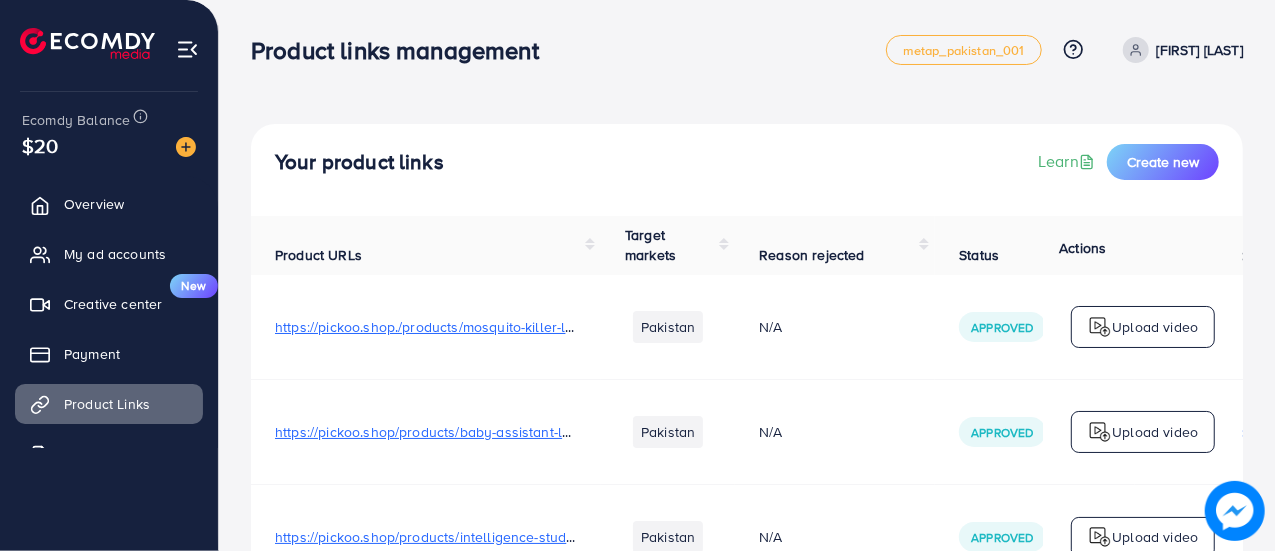 click on "Create new" at bounding box center [1163, 162] 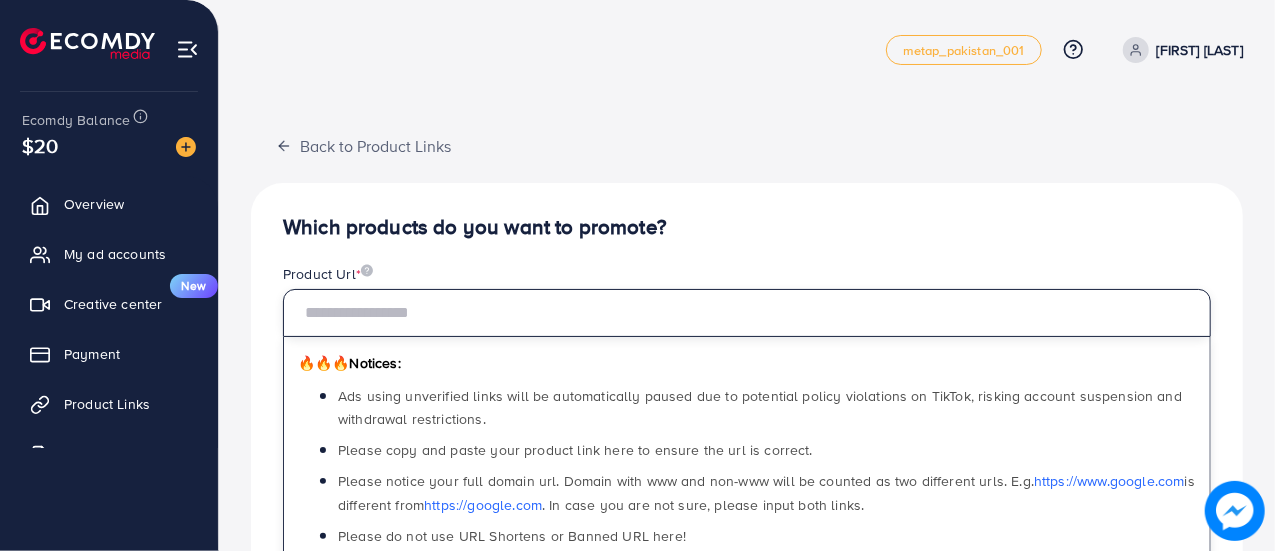 click at bounding box center [747, 313] 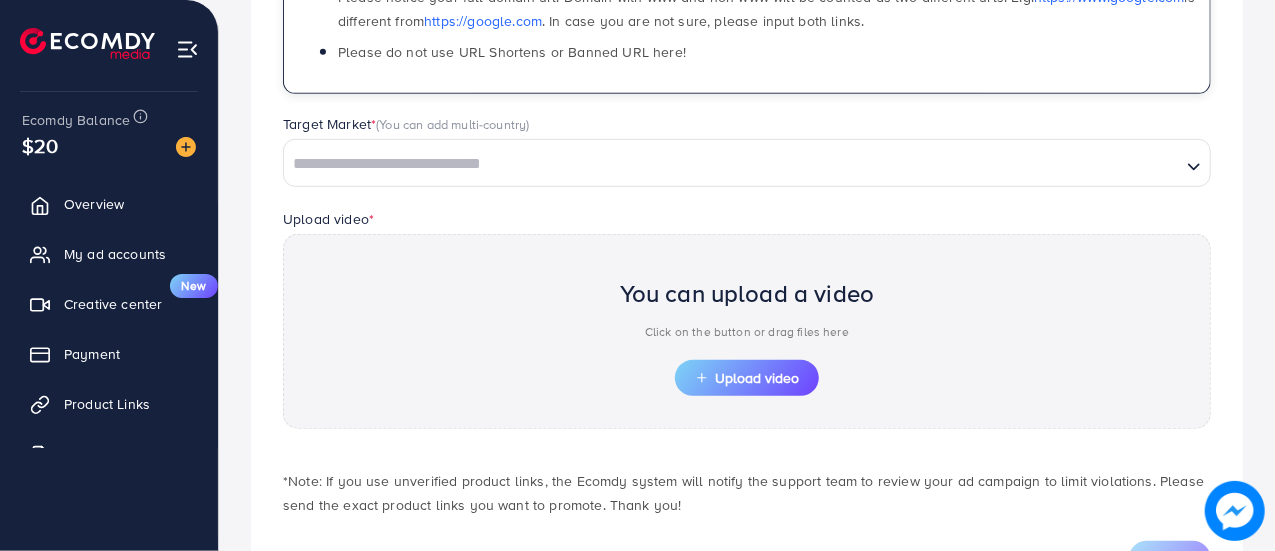scroll, scrollTop: 477, scrollLeft: 0, axis: vertical 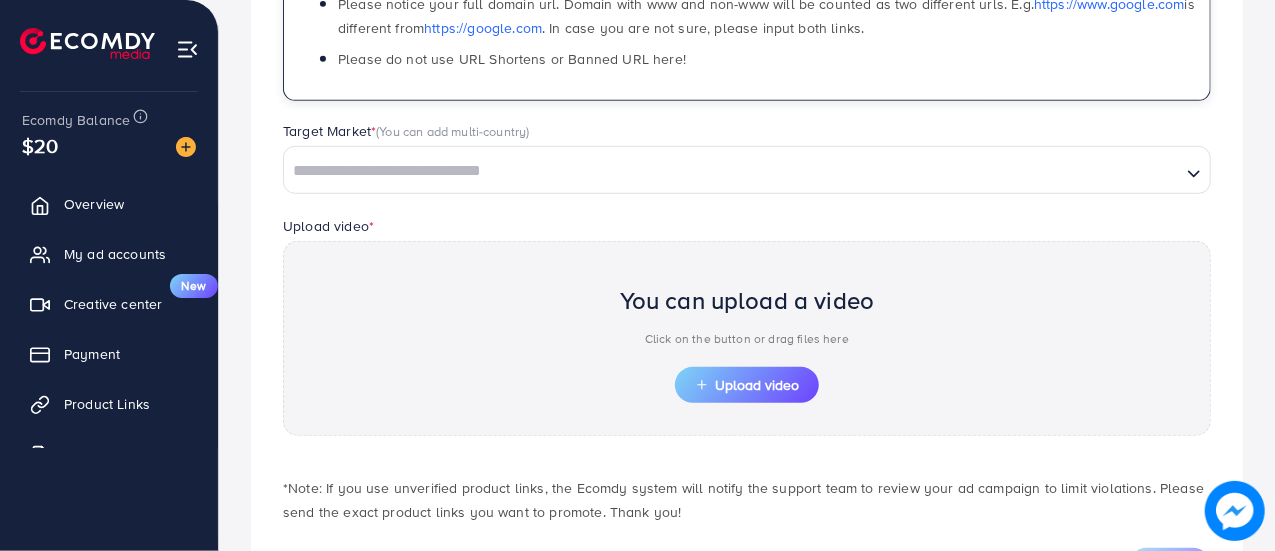 type on "**********" 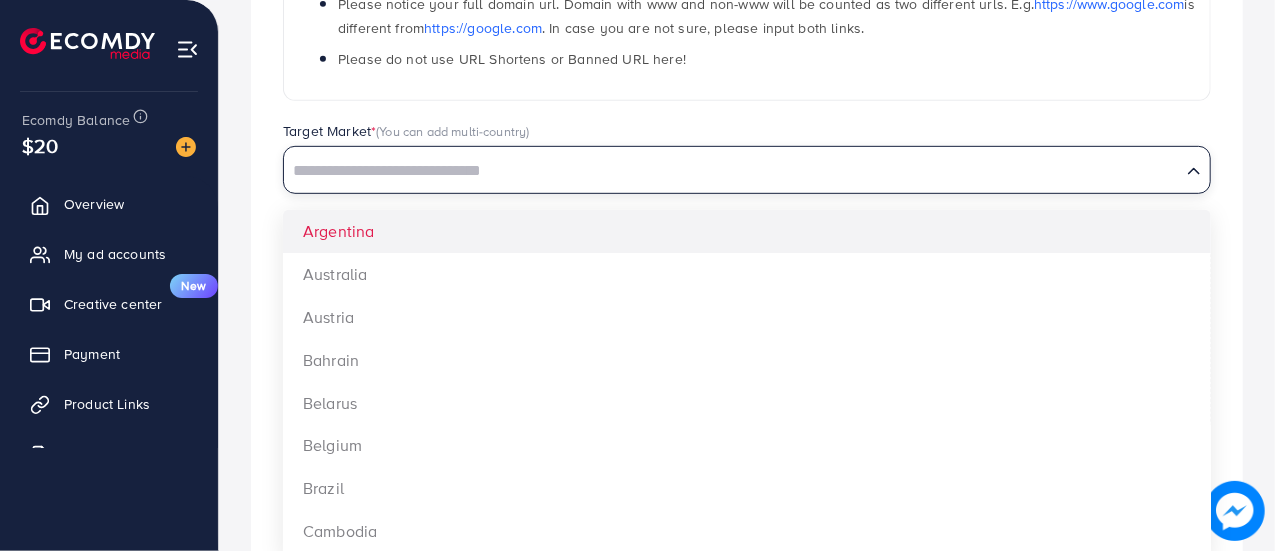 click on "Creative center" at bounding box center [113, 304] 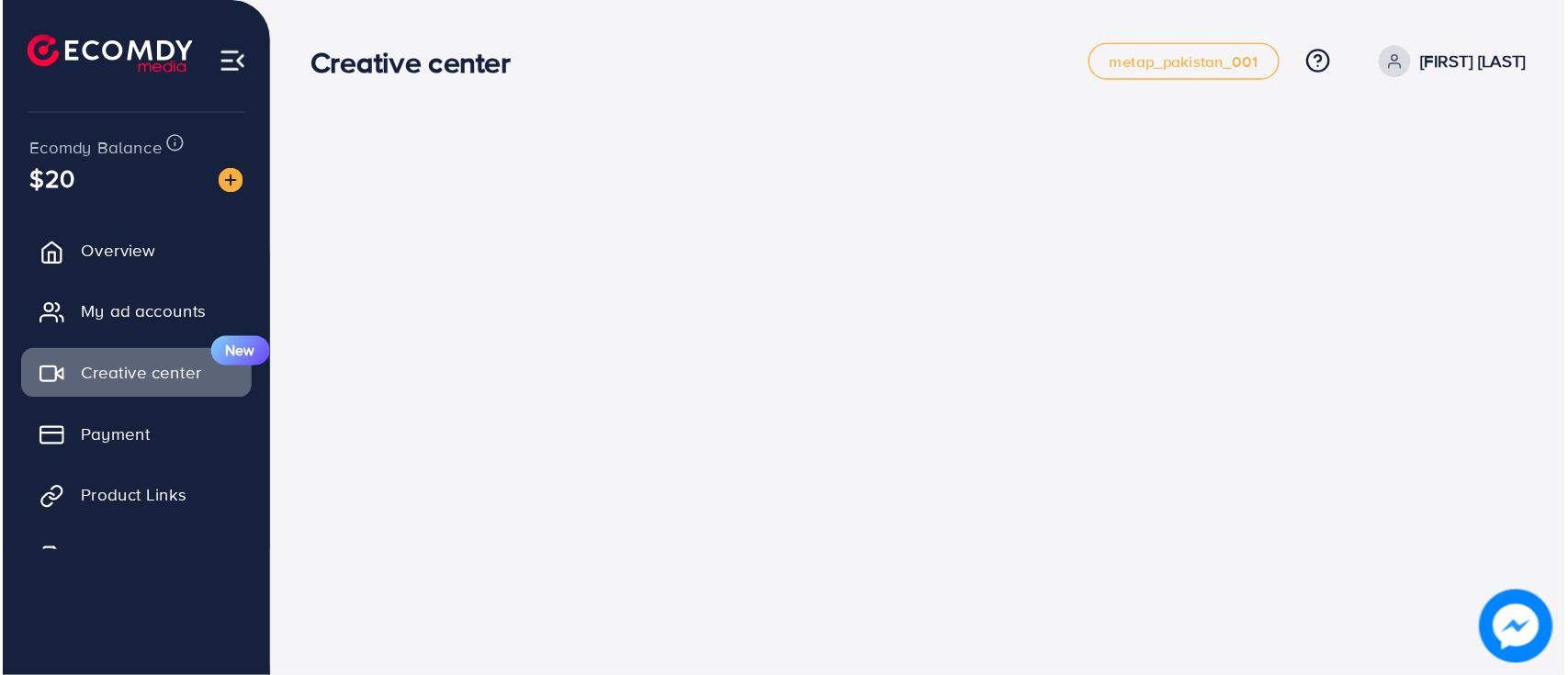 scroll, scrollTop: 0, scrollLeft: 0, axis: both 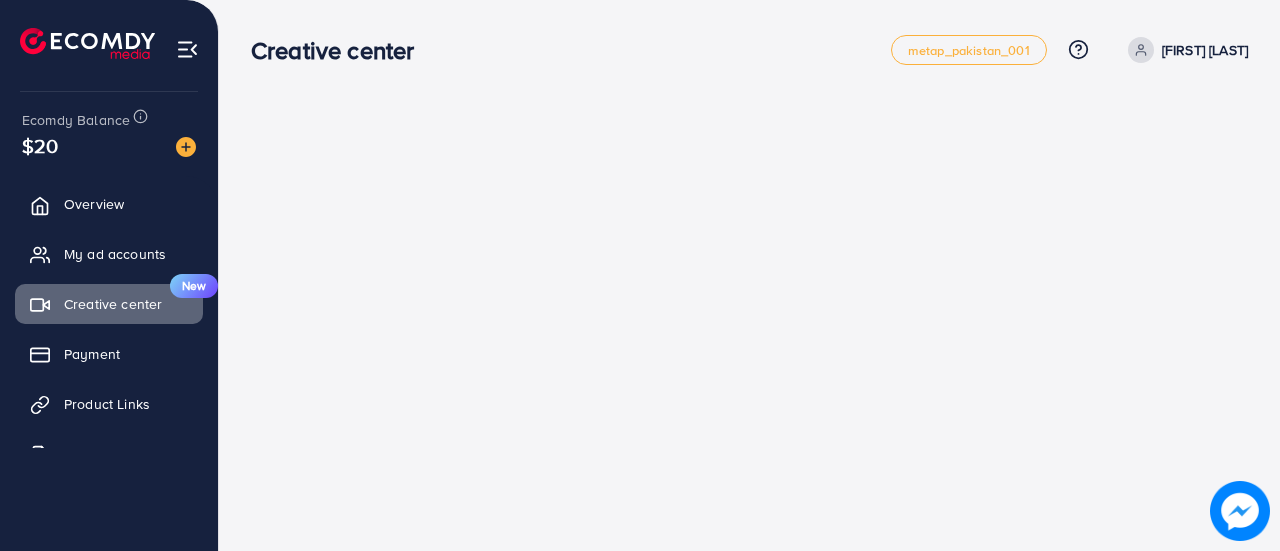 click on "Creative center  New" at bounding box center [109, 304] 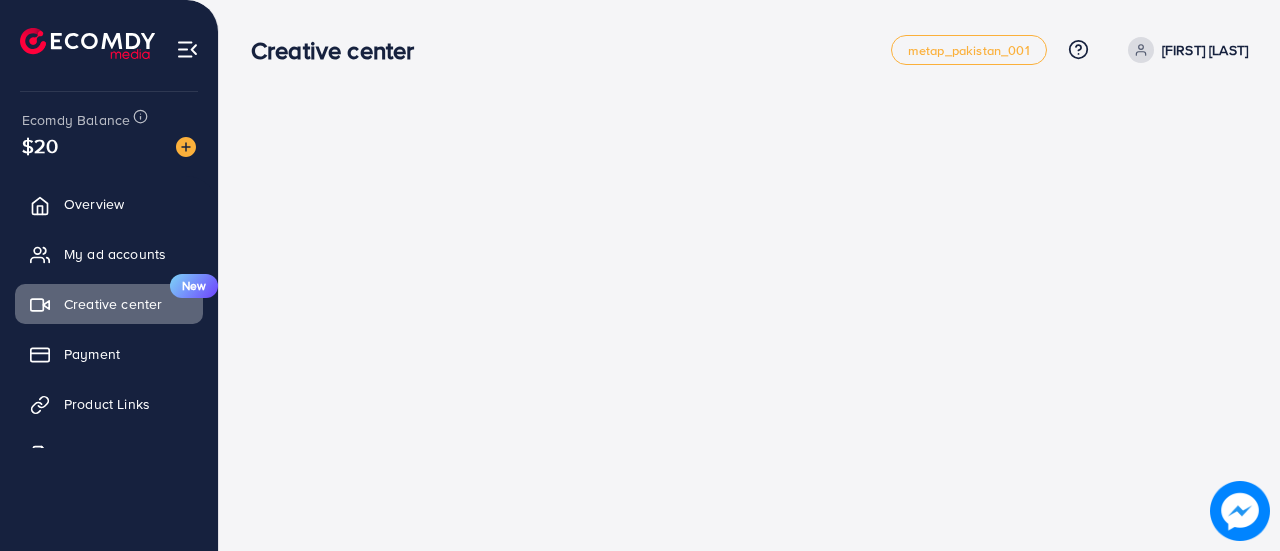 click on "My ad accounts" at bounding box center (115, 254) 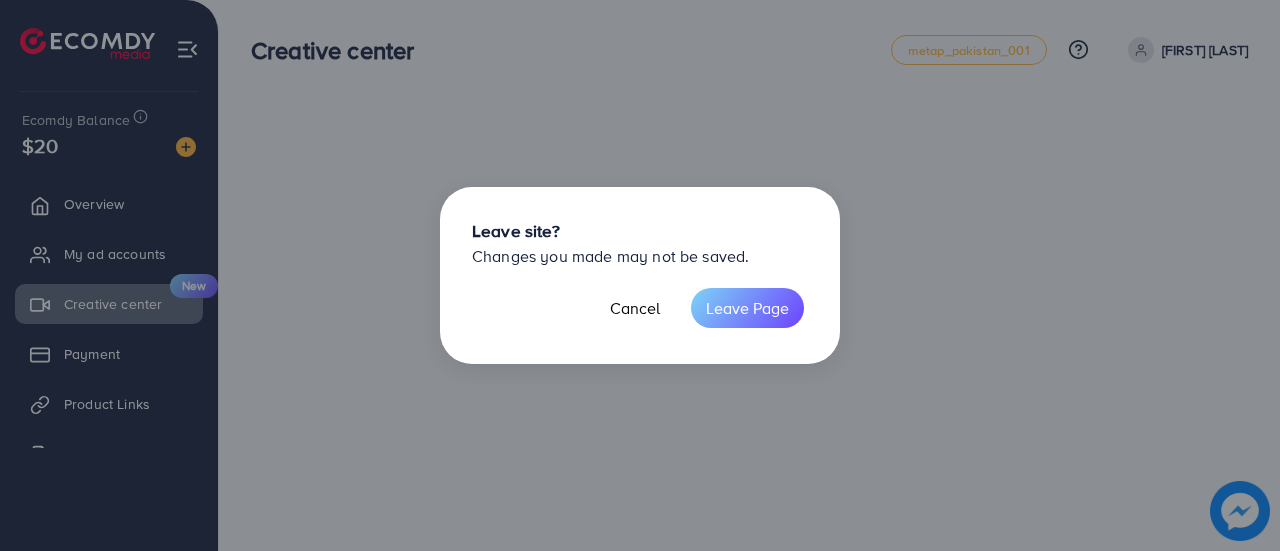 drag, startPoint x: 716, startPoint y: 310, endPoint x: 162, endPoint y: 277, distance: 554.982 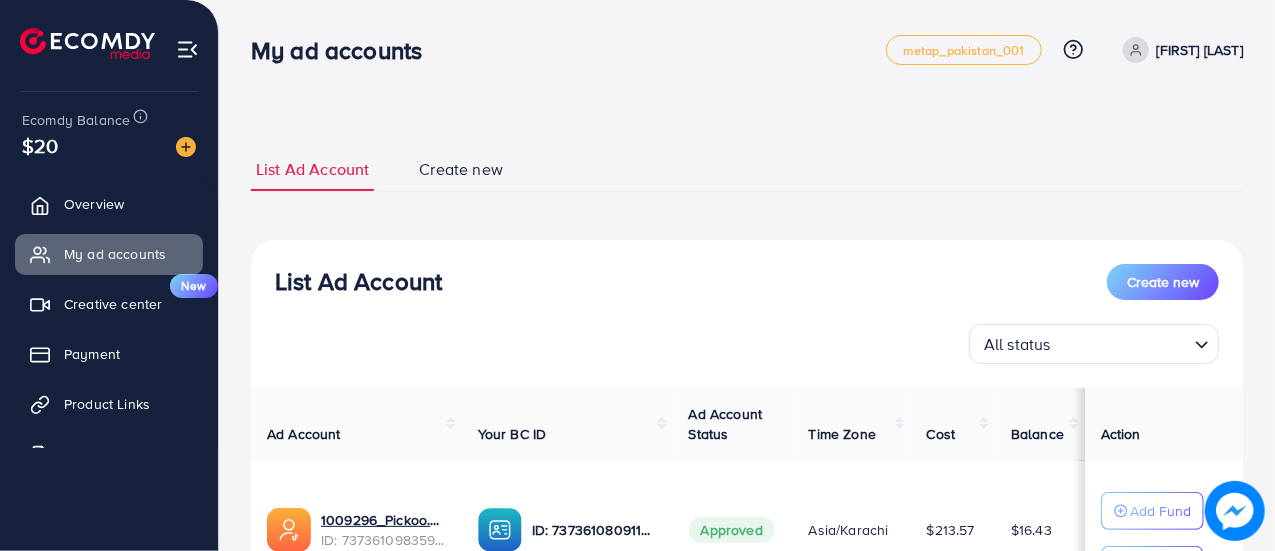 drag, startPoint x: 121, startPoint y: 297, endPoint x: 136, endPoint y: 292, distance: 15.811388 